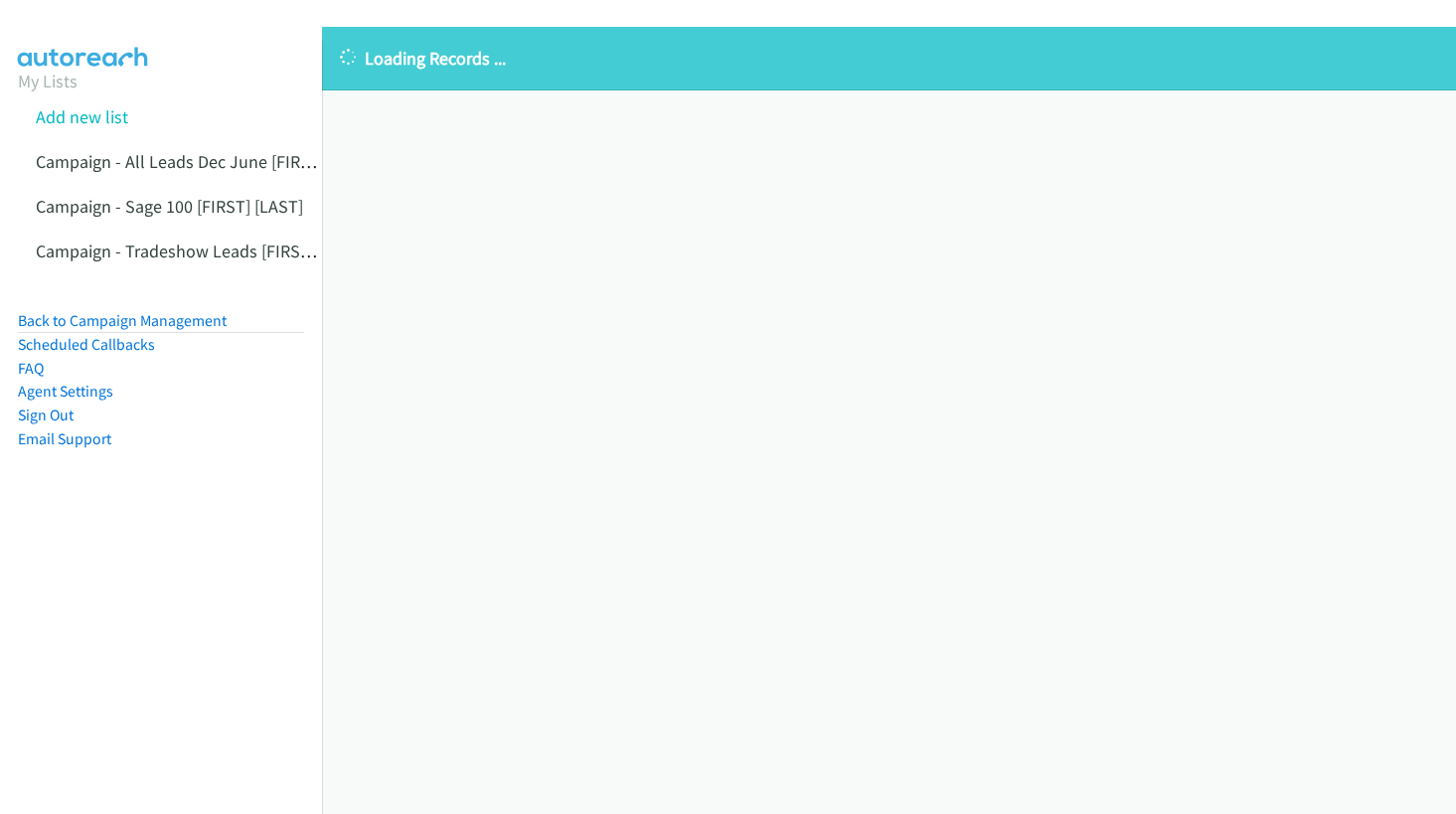 scroll, scrollTop: 0, scrollLeft: 0, axis: both 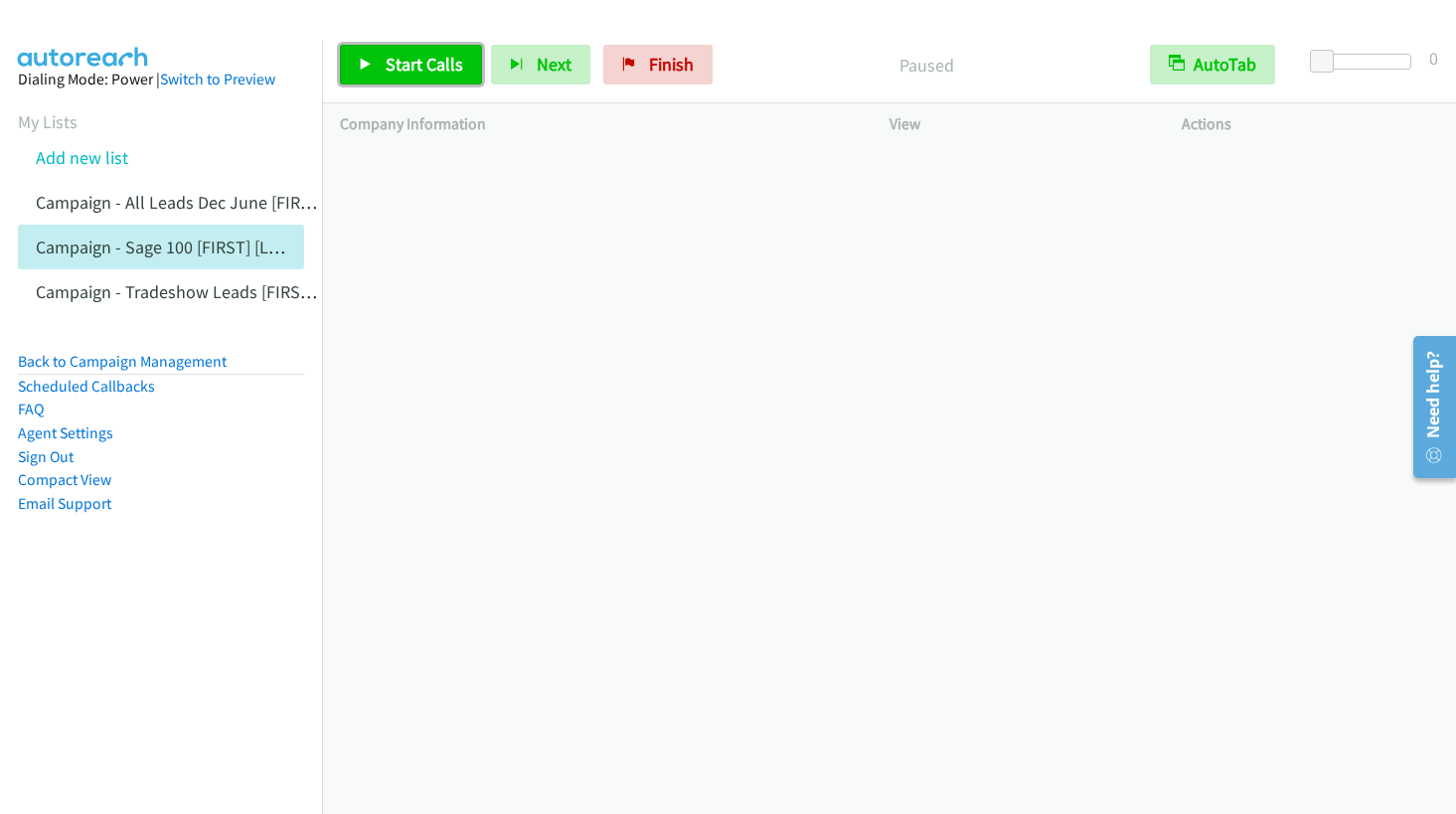 click on "Start Calls" at bounding box center (424, 64) 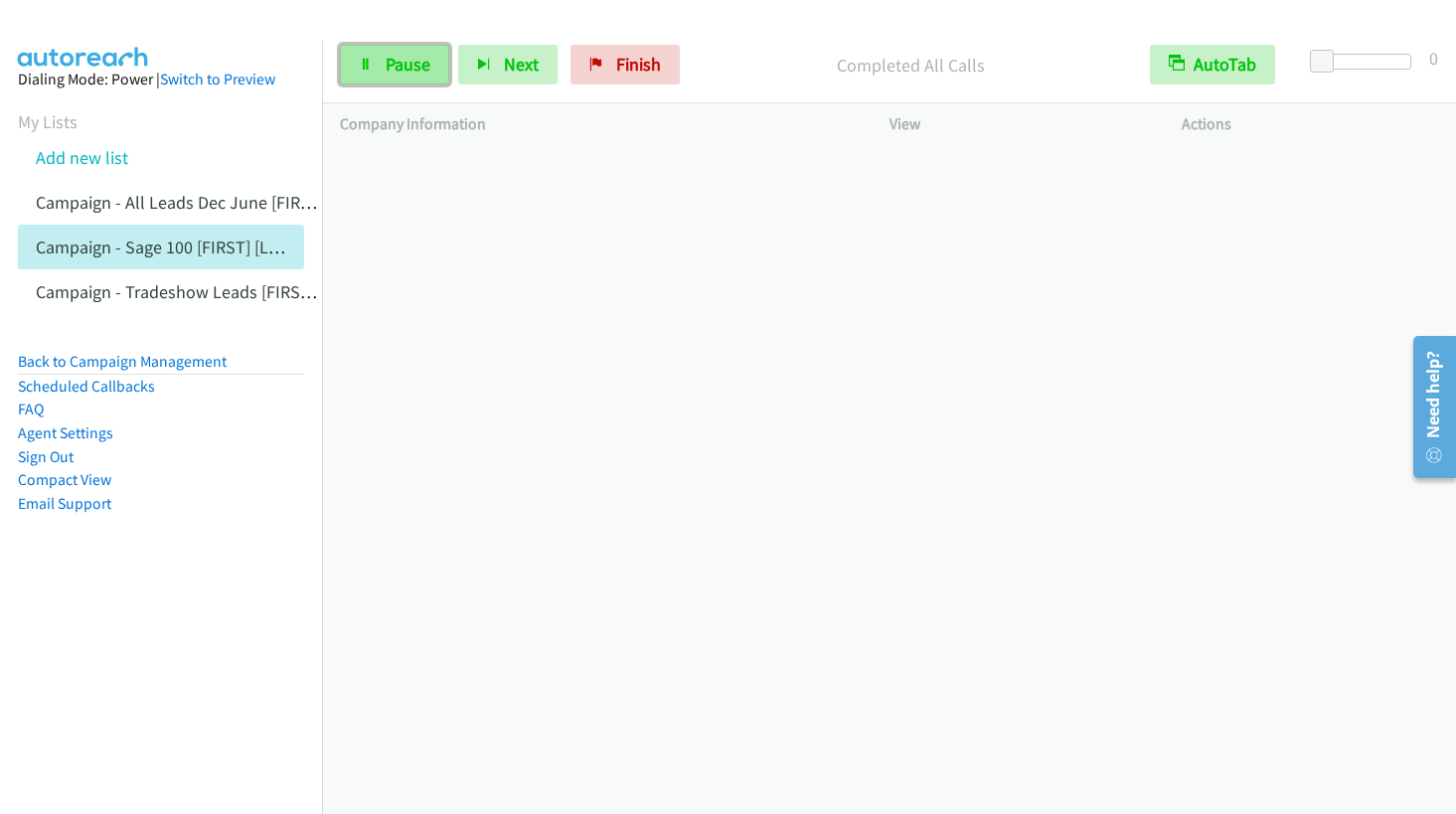 click on "Pause" at bounding box center [407, 64] 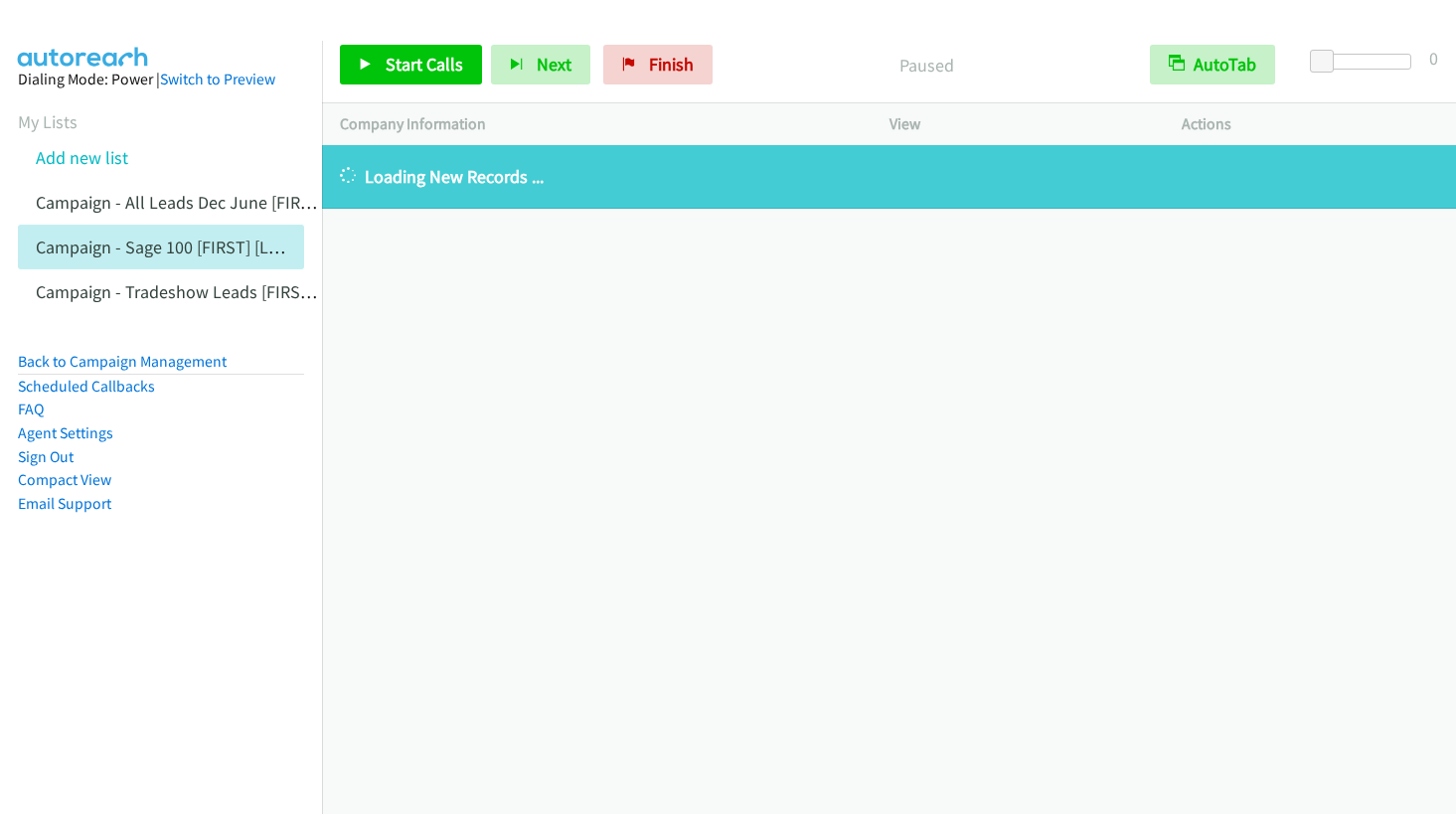 scroll, scrollTop: 0, scrollLeft: 0, axis: both 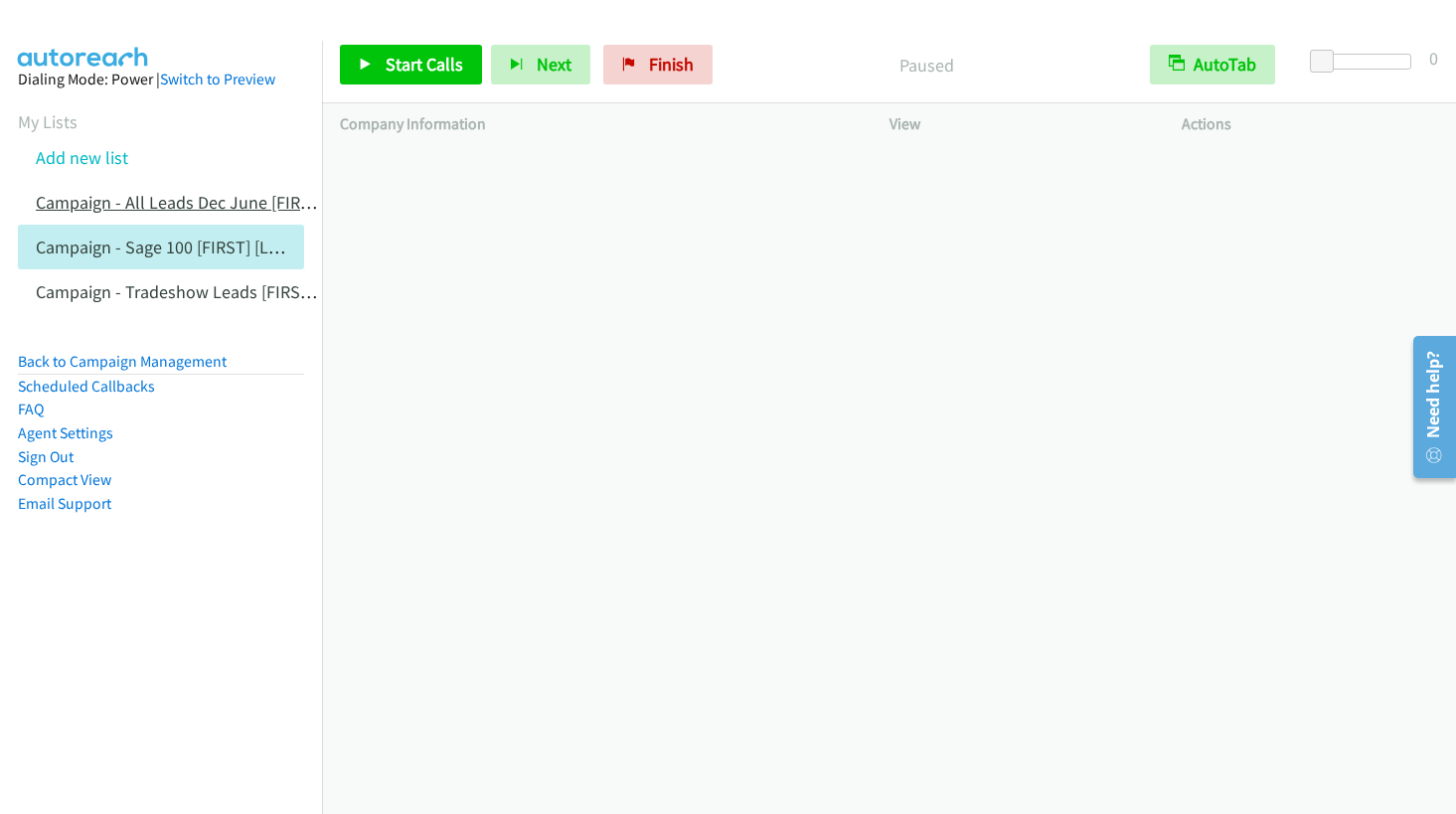 click on "Campaign - All Leads Dec June   [FIRST] [LAST]" at bounding box center [207, 202] 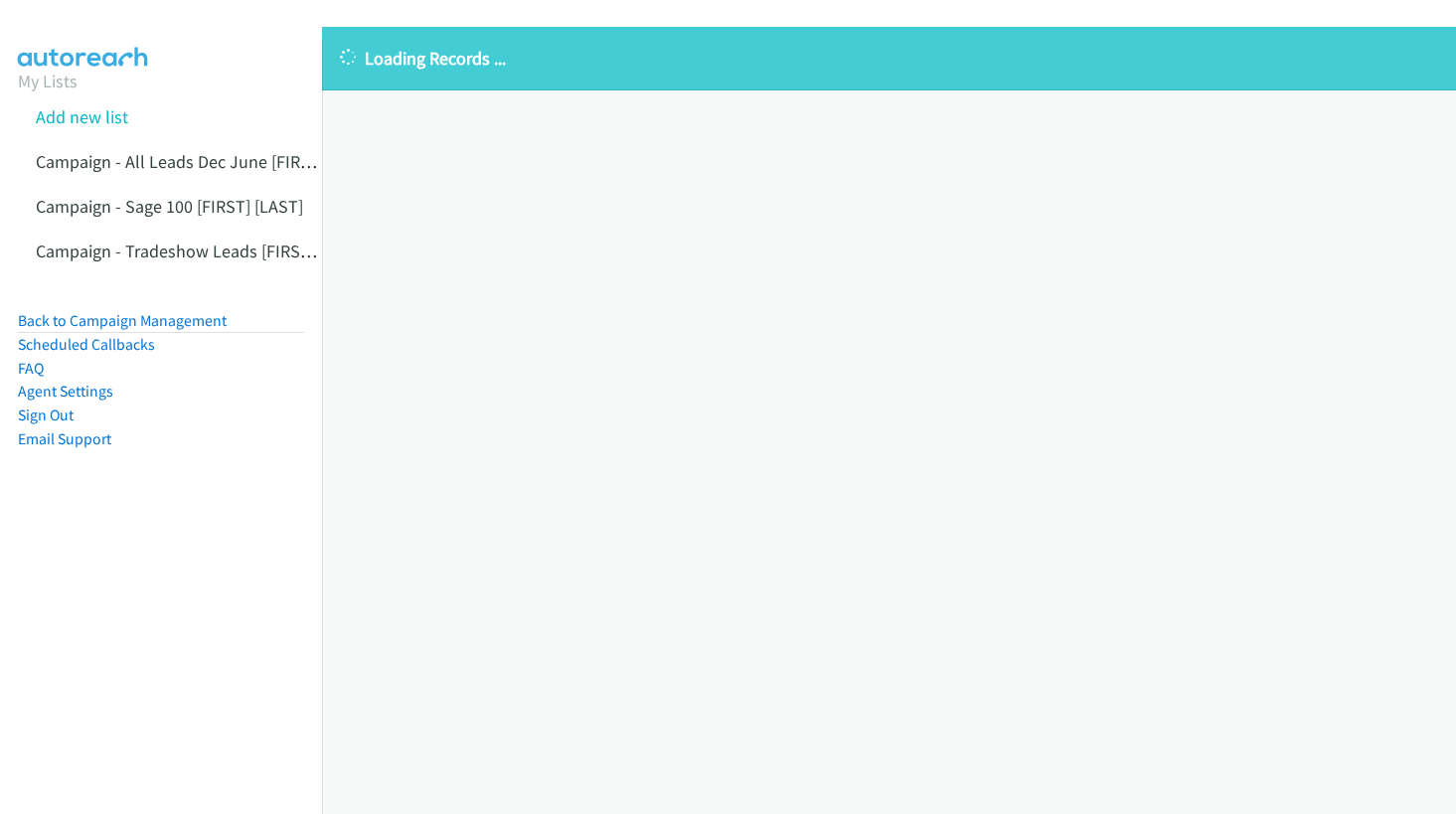 scroll, scrollTop: 0, scrollLeft: 0, axis: both 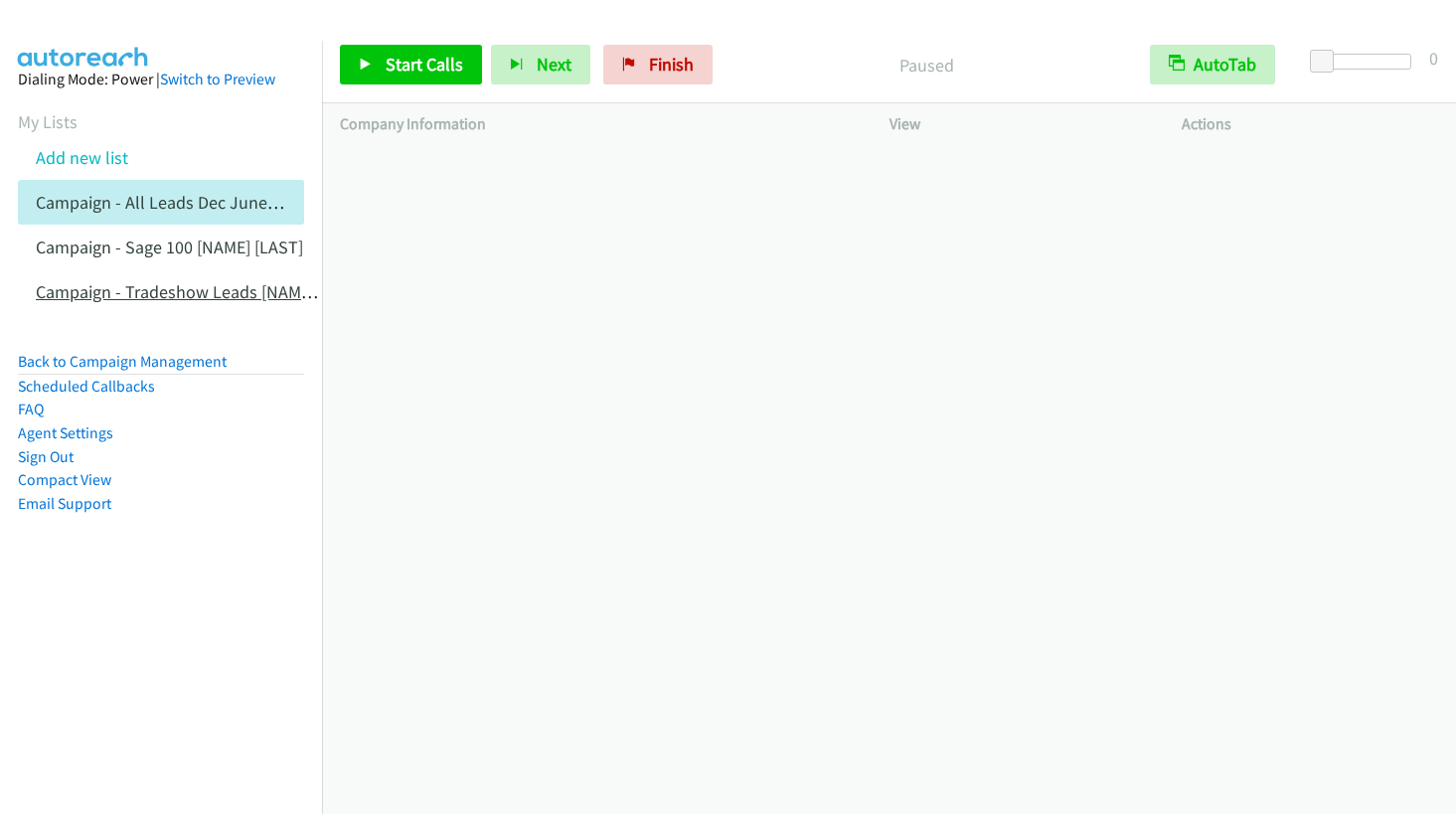 click on "Campaign - Tradeshow Leads   [FIRST] [LAST]" at bounding box center (202, 291) 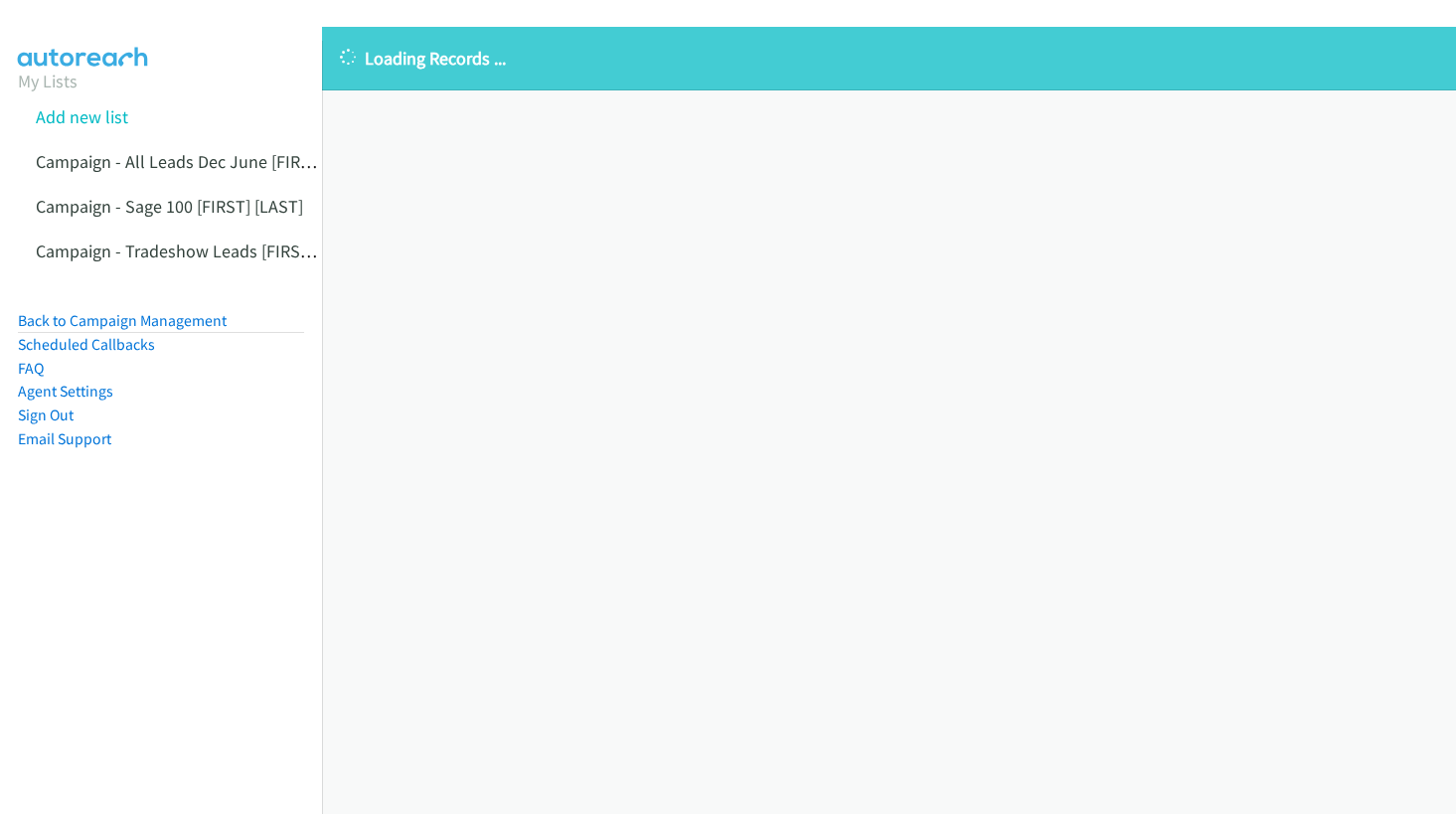 scroll, scrollTop: 0, scrollLeft: 0, axis: both 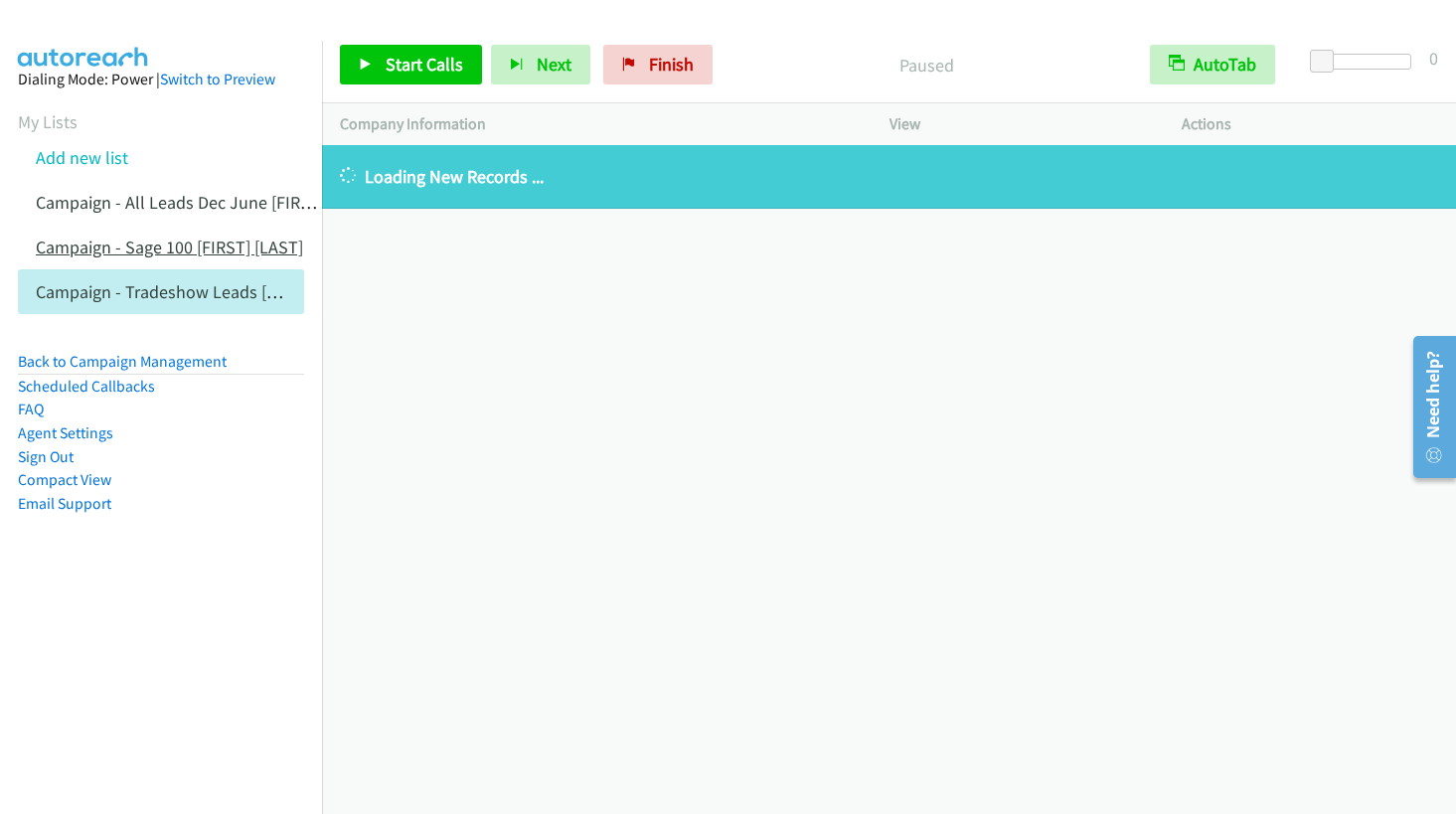click on "Campaign - Sage 100  [NAME] [LAST]" at bounding box center [169, 246] 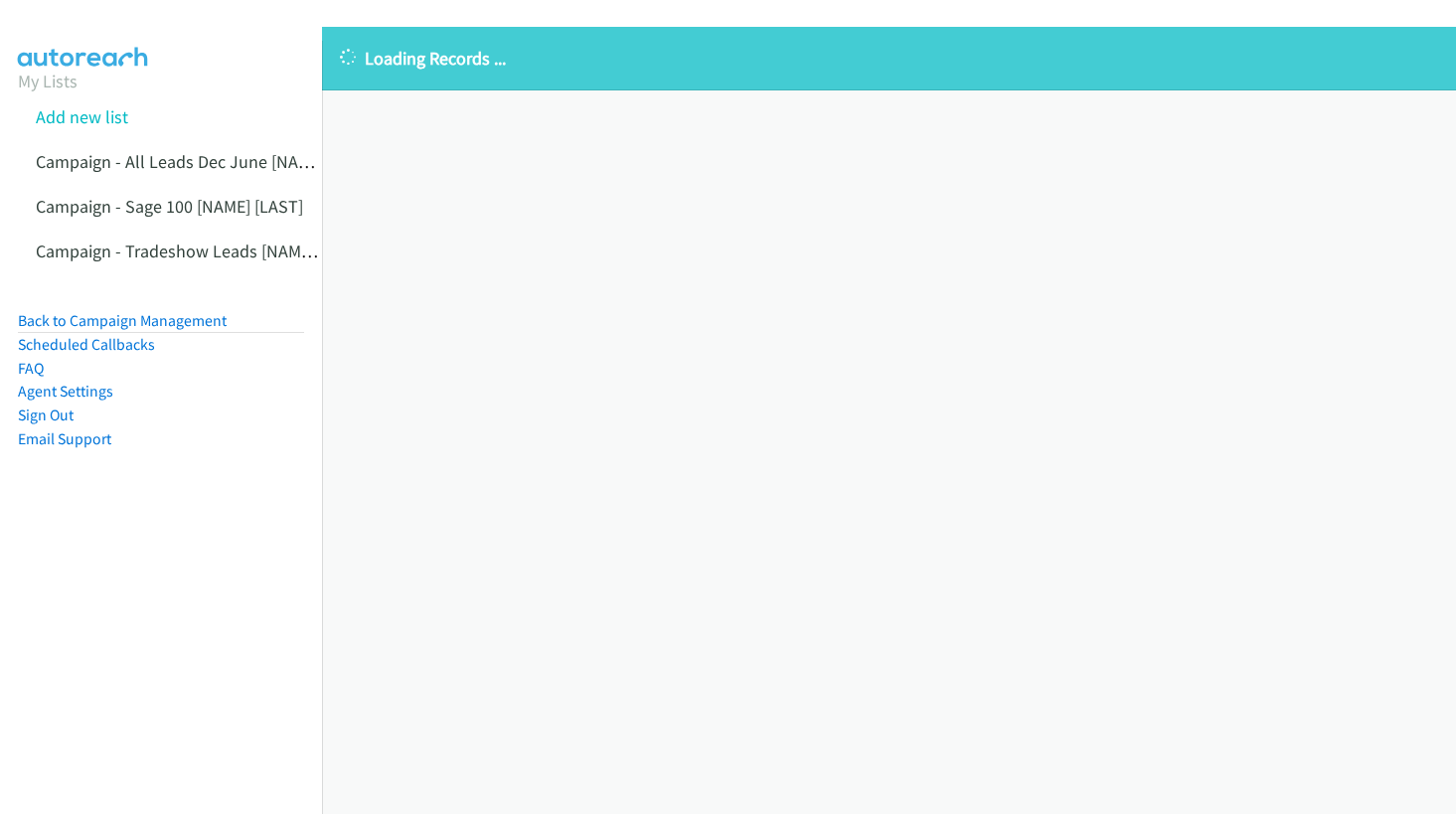 scroll, scrollTop: 0, scrollLeft: 0, axis: both 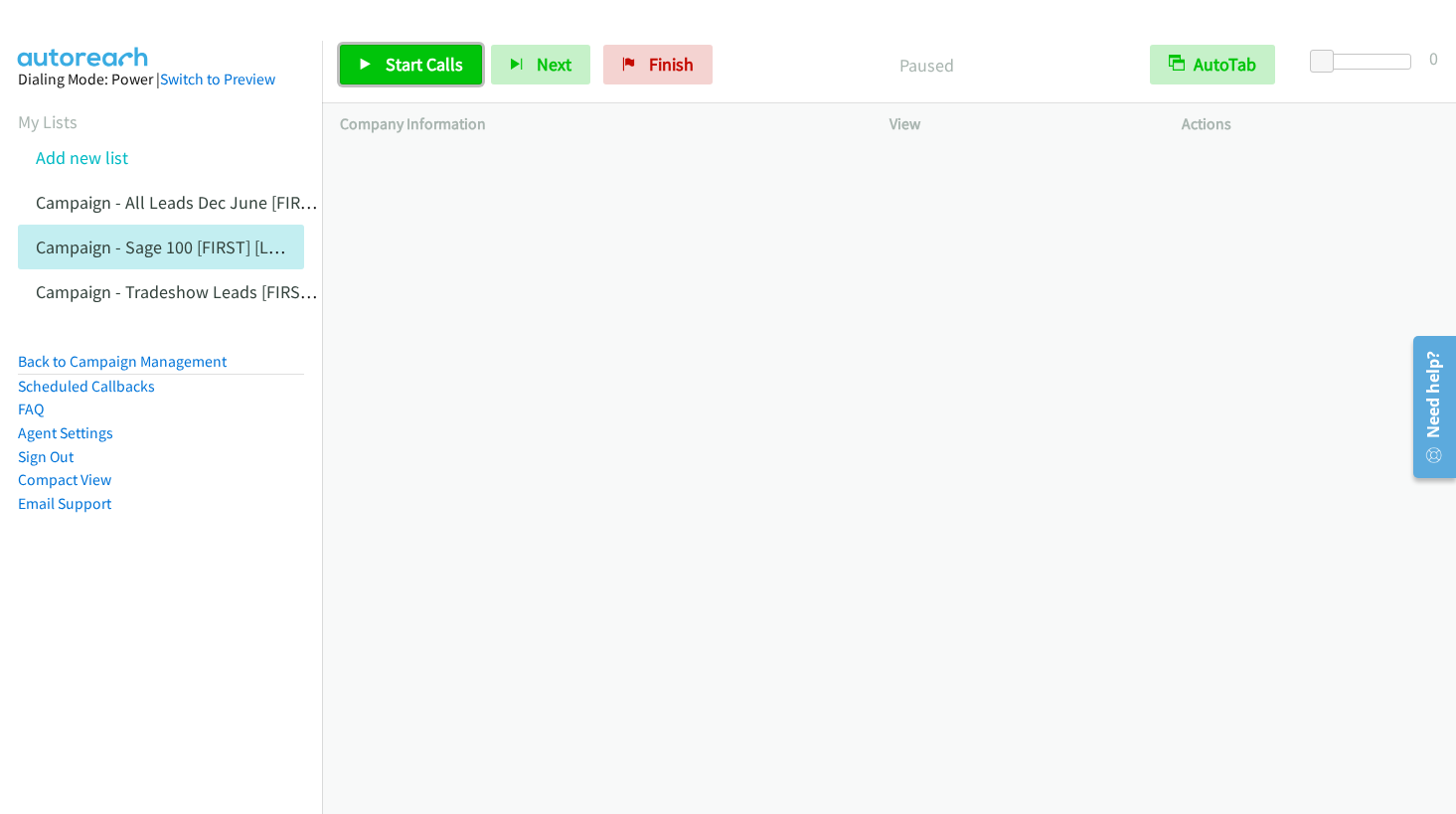 click on "Start Calls" at bounding box center [410, 65] 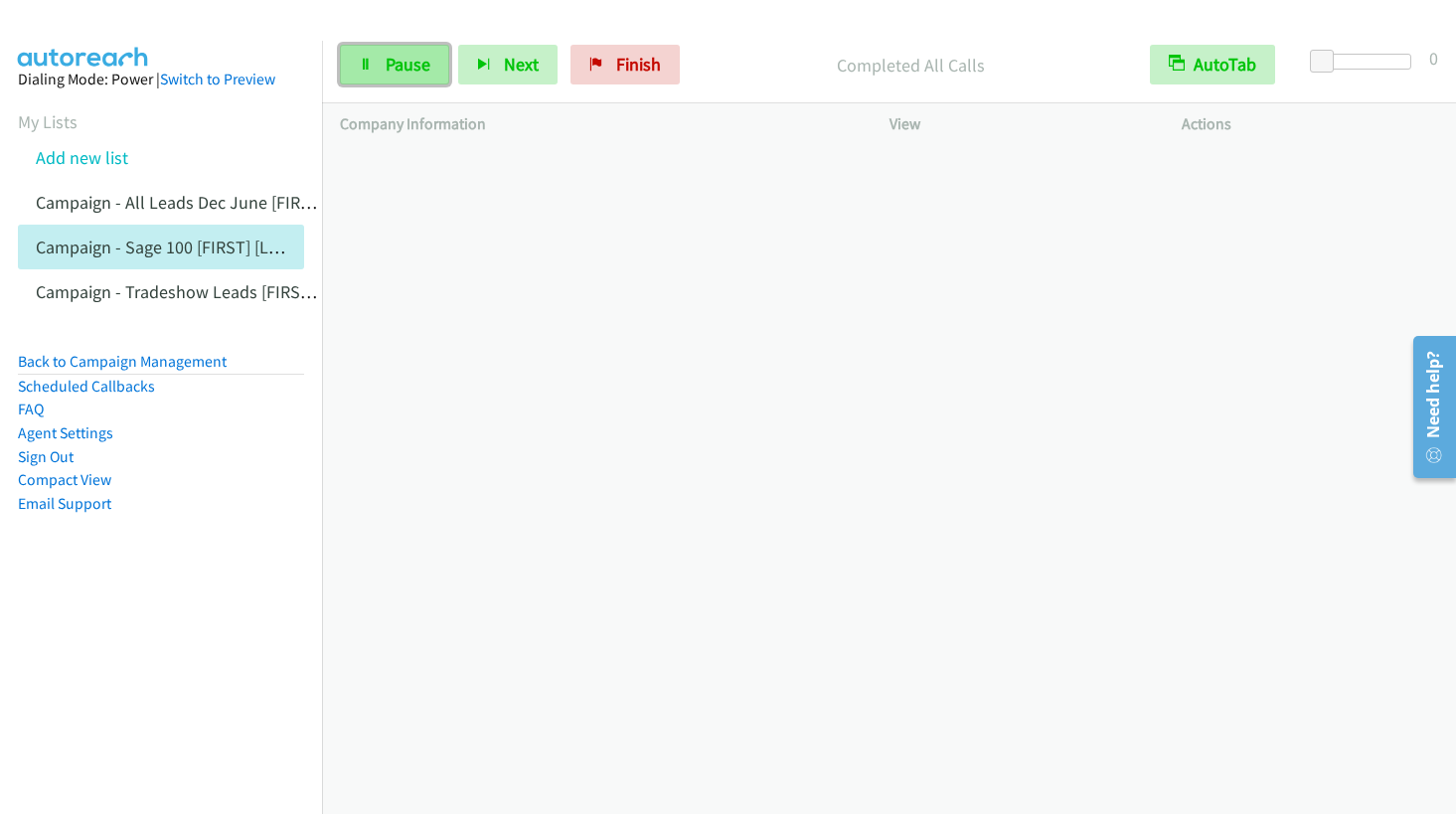 click on "Pause" at bounding box center [395, 65] 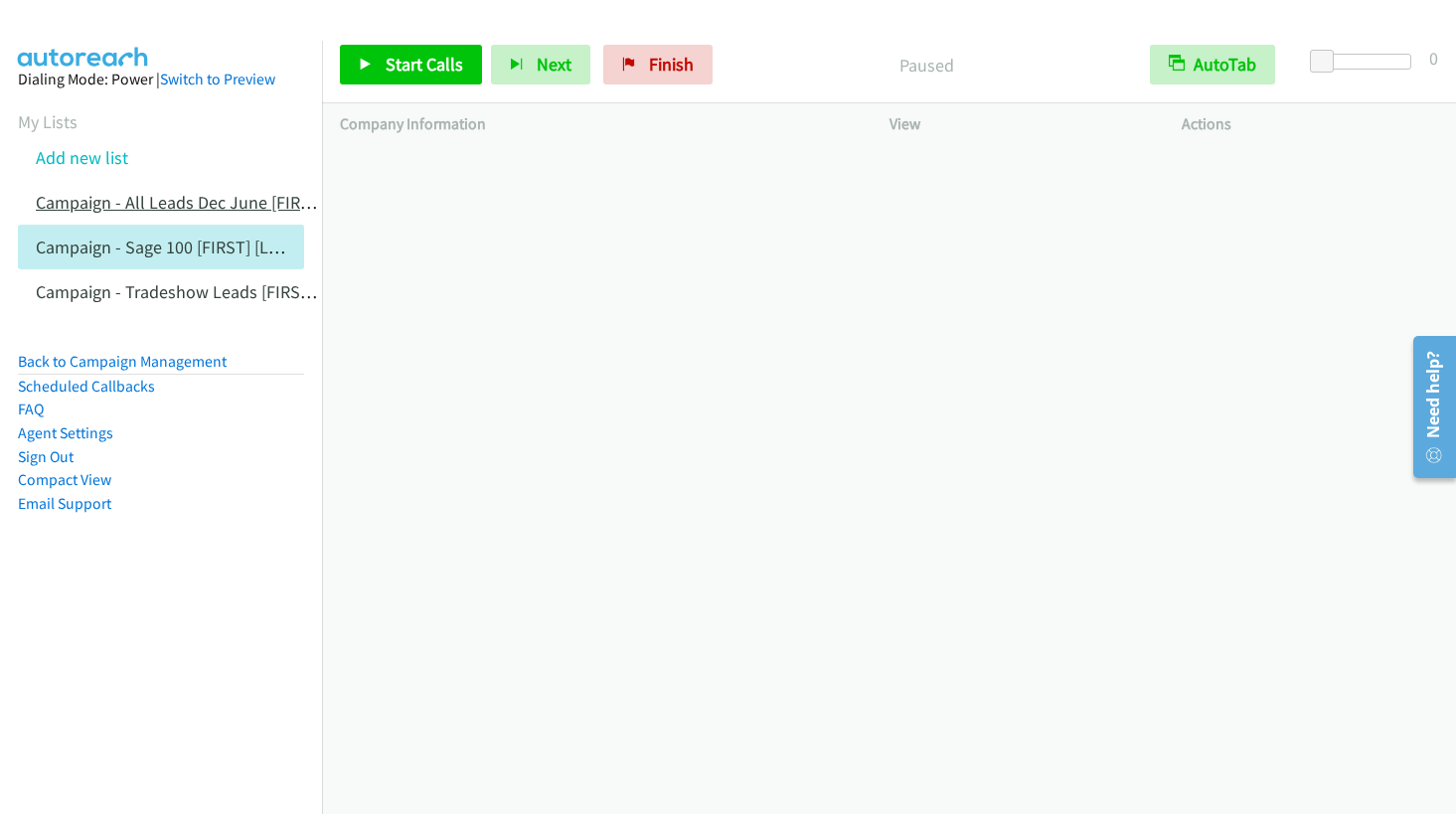 click on "Campaign - All Leads Dec June   [FIRST] [LAST]" at bounding box center (207, 202) 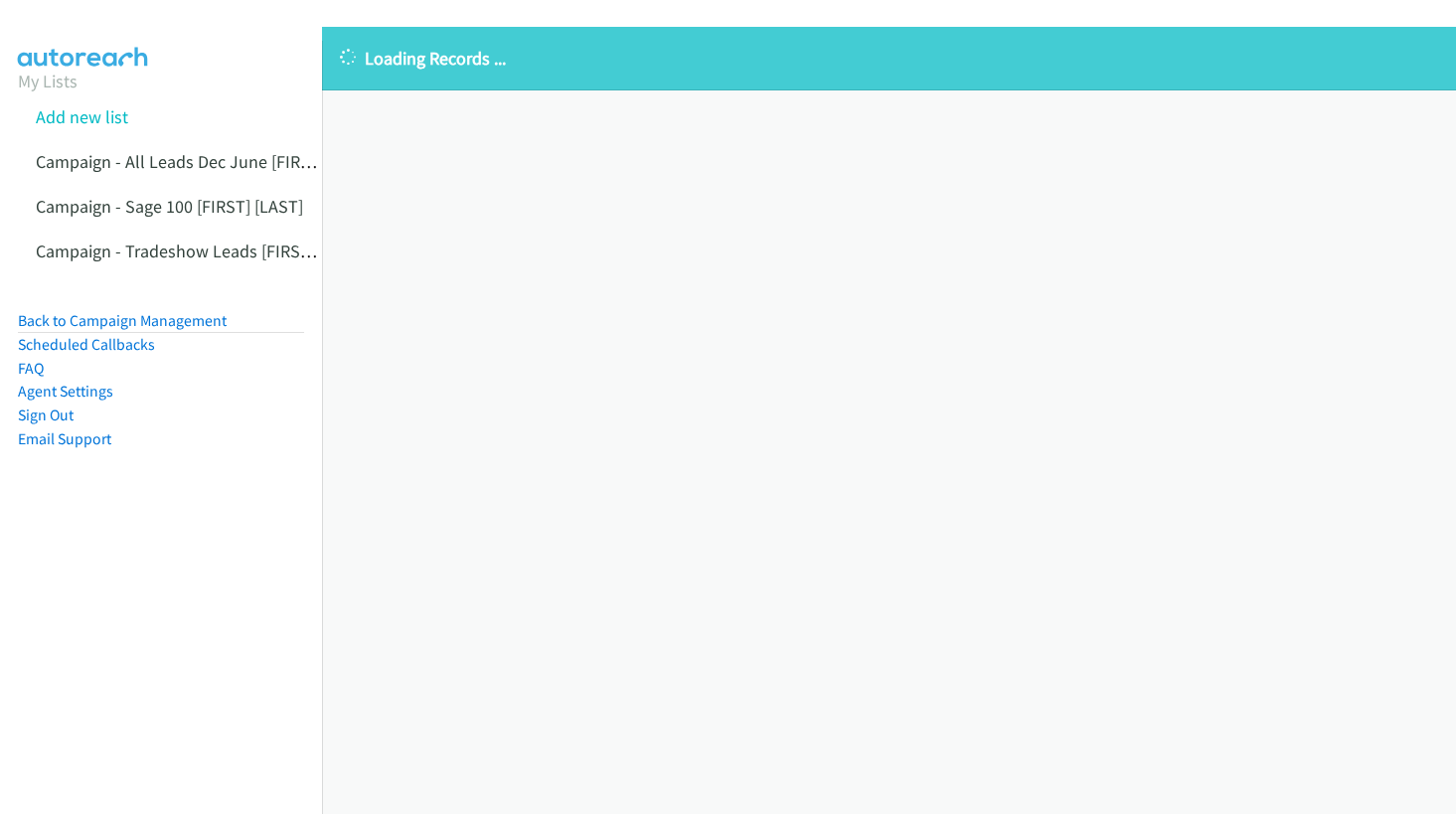 scroll, scrollTop: 0, scrollLeft: 0, axis: both 